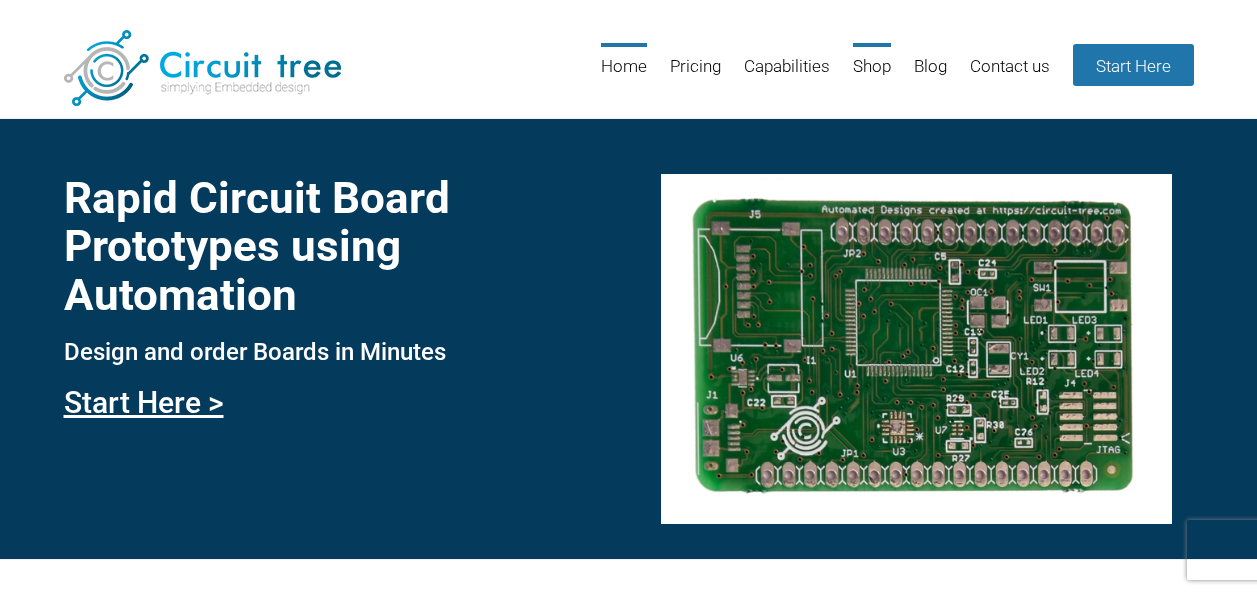 scroll, scrollTop: 0, scrollLeft: 0, axis: both 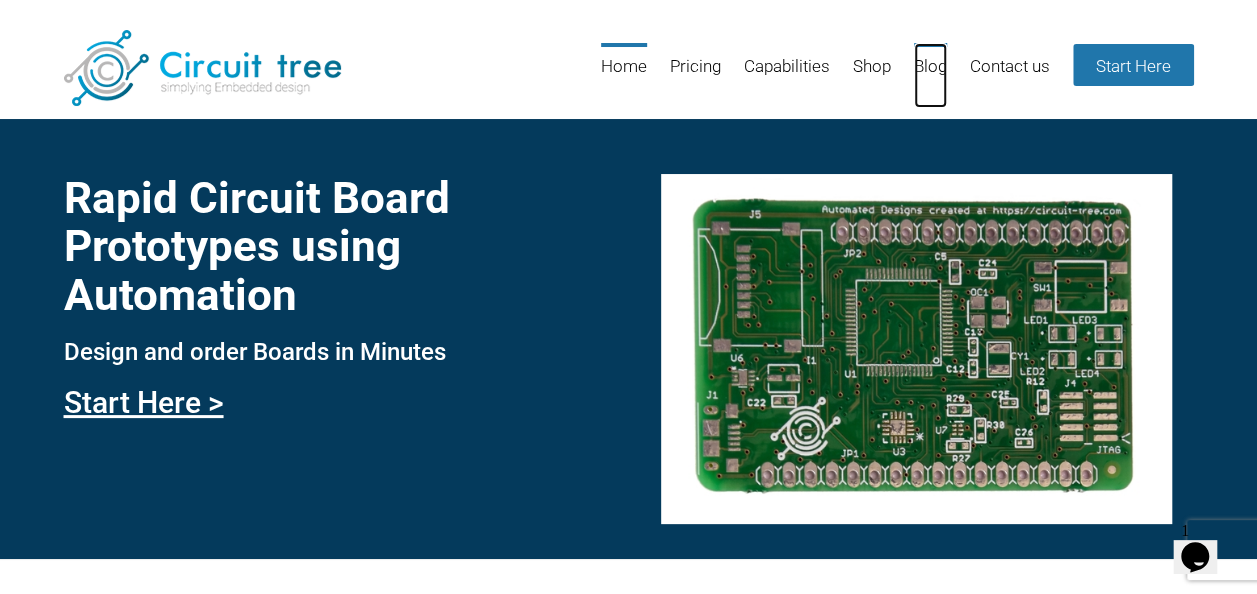 click on "Blog" at bounding box center (930, 75) 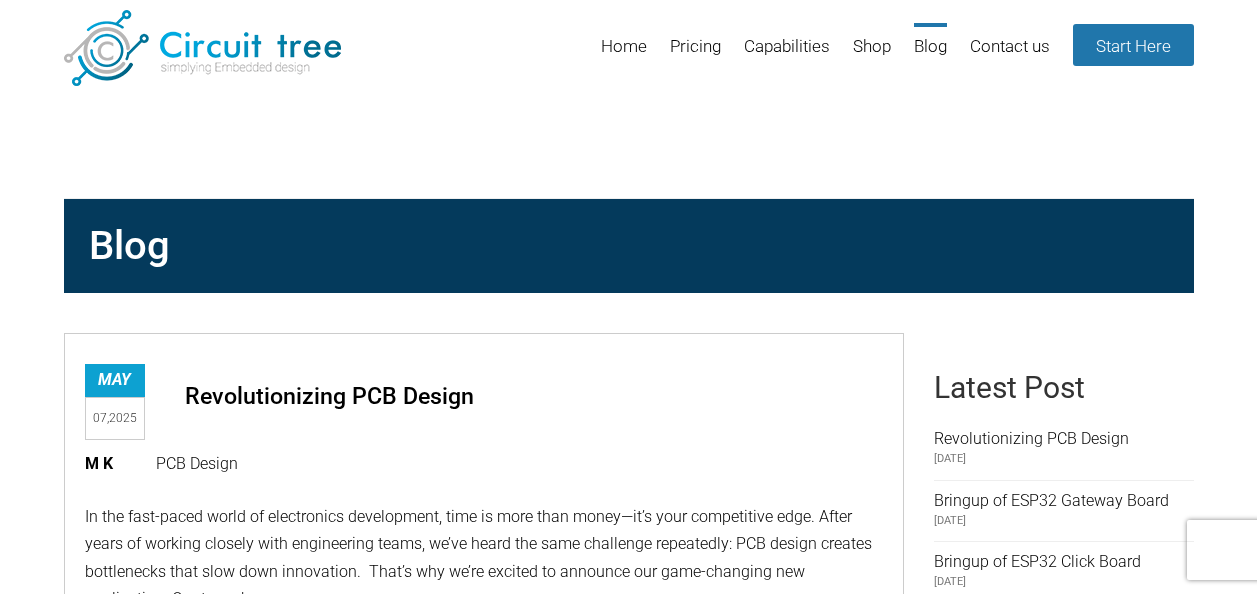 scroll, scrollTop: 0, scrollLeft: 0, axis: both 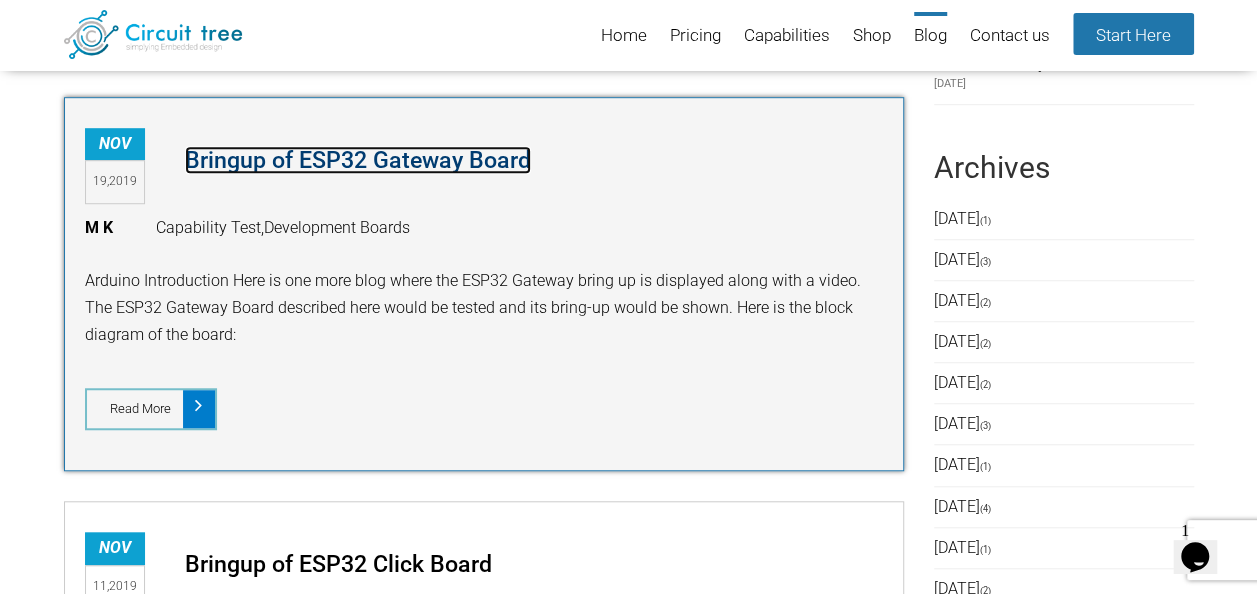 click on "Bringup of ESP32 Gateway Board" at bounding box center [358, 160] 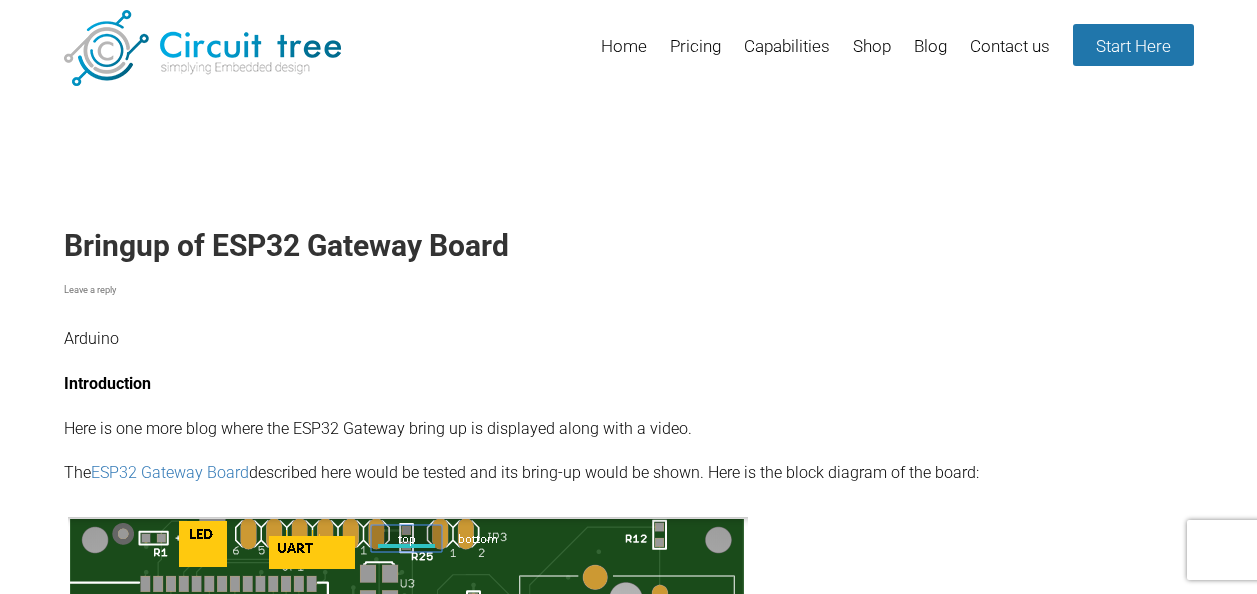 scroll, scrollTop: 0, scrollLeft: 0, axis: both 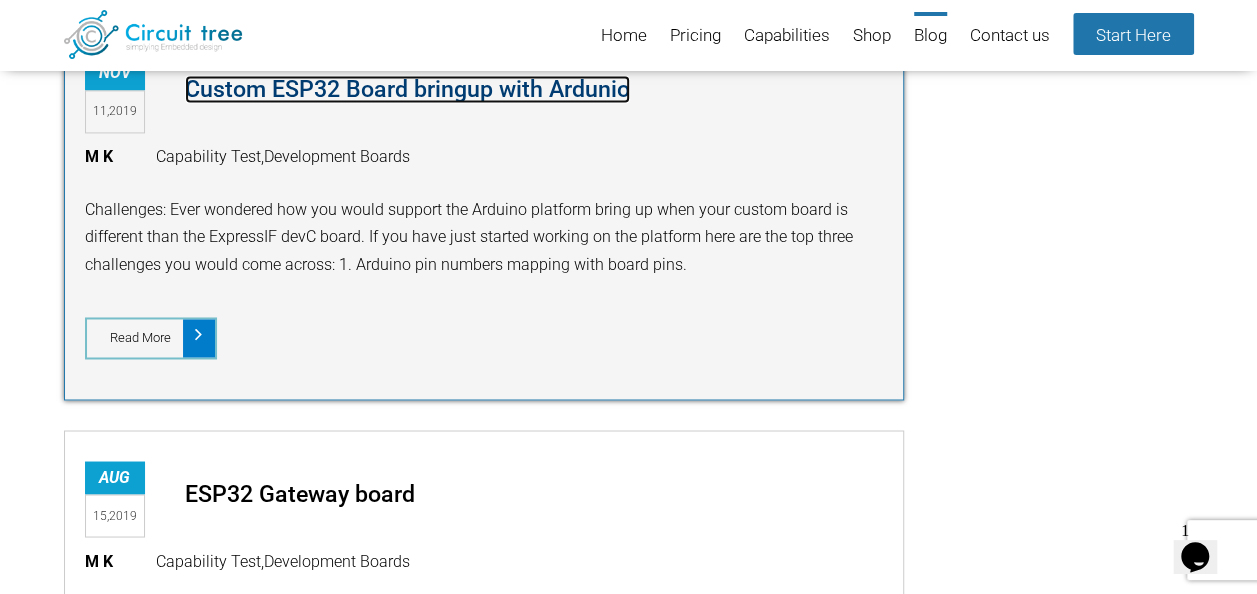 click on "Custom ESP32 Board bringup with Ardunio" at bounding box center [407, 89] 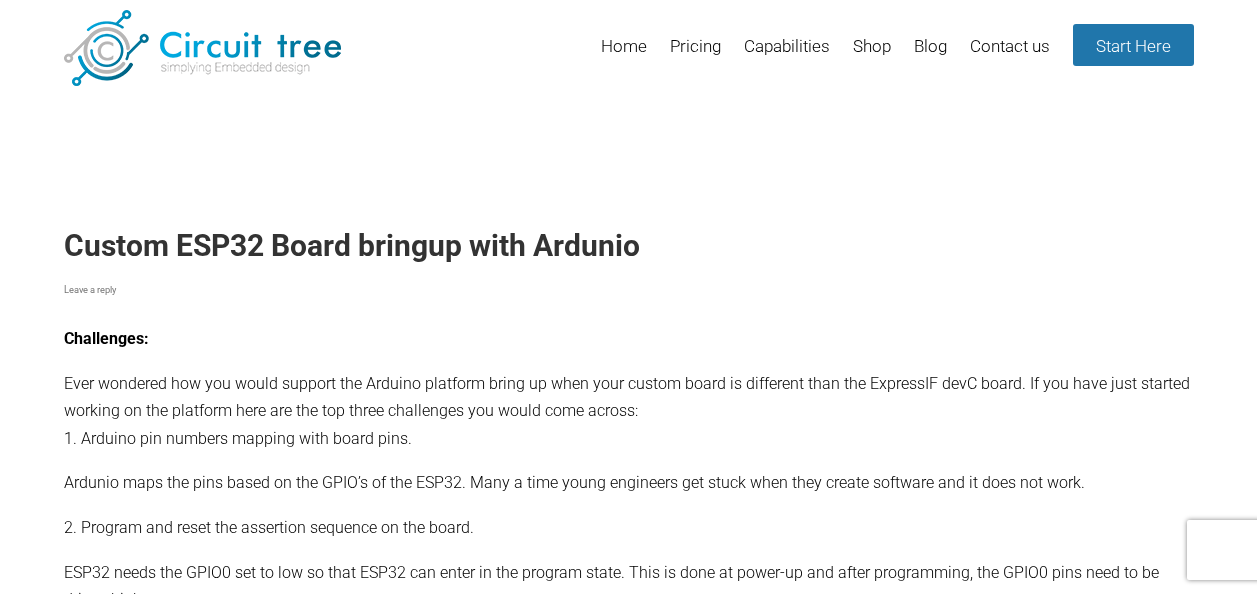 scroll, scrollTop: 0, scrollLeft: 0, axis: both 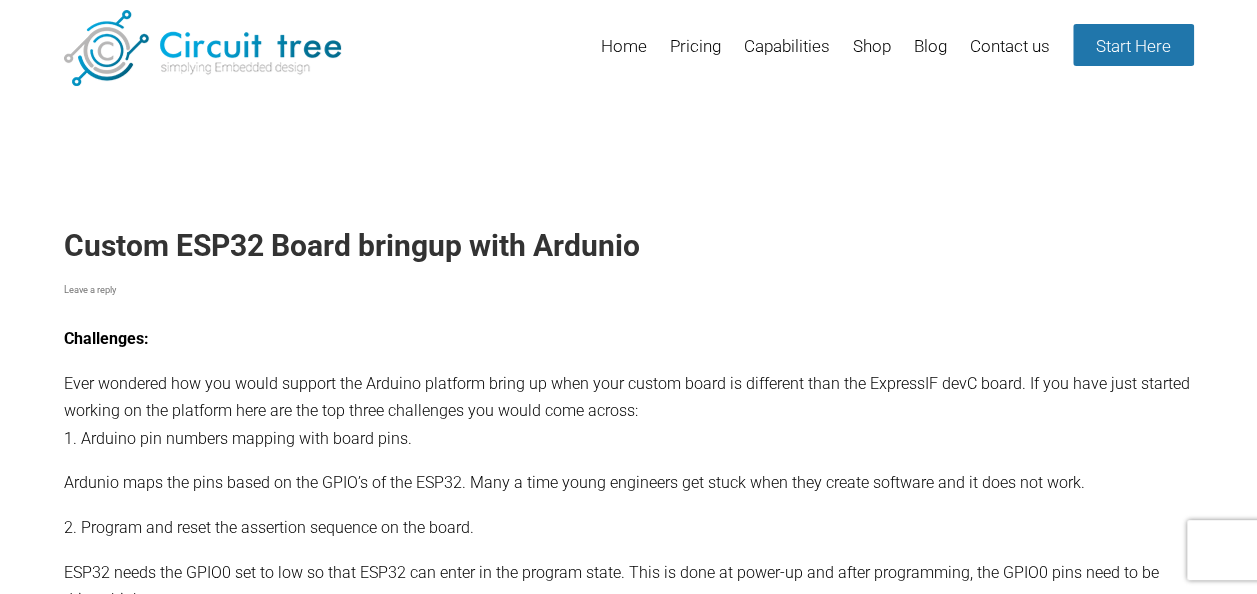 click on "Ever wondered how you would support the Arduino platform bring up when your custom board is different than the ExpressIF devC board. If you have just started working on the platform here are the top three challenges you would come across:
1. Arduino pin numbers mapping with board pins." at bounding box center (629, 411) 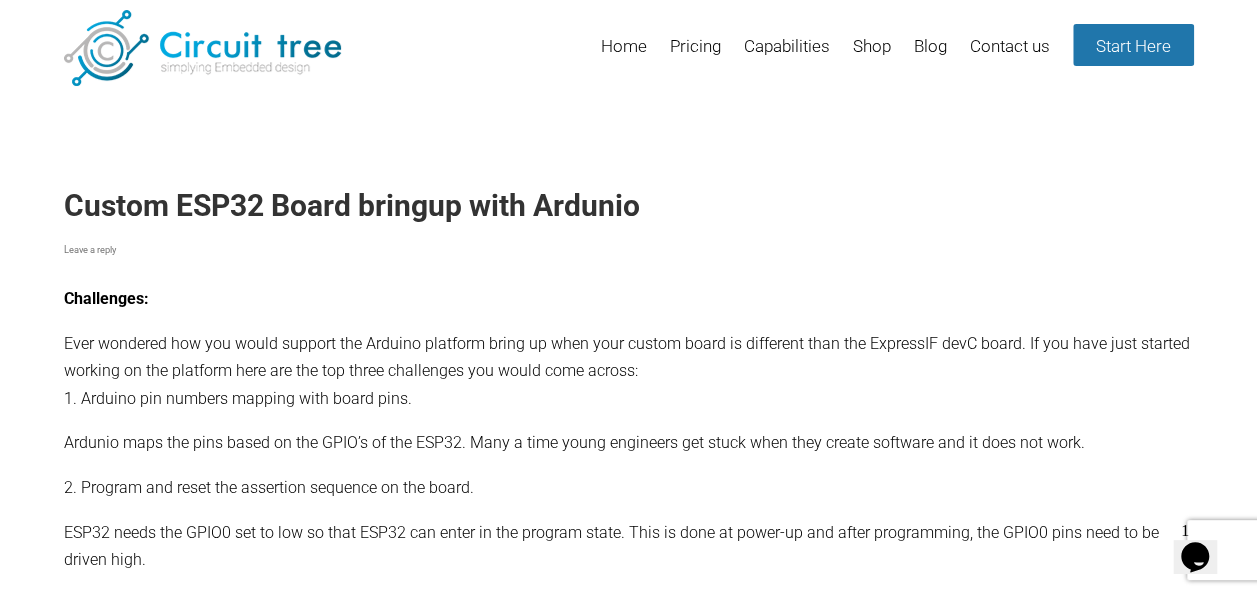 scroll, scrollTop: 0, scrollLeft: 0, axis: both 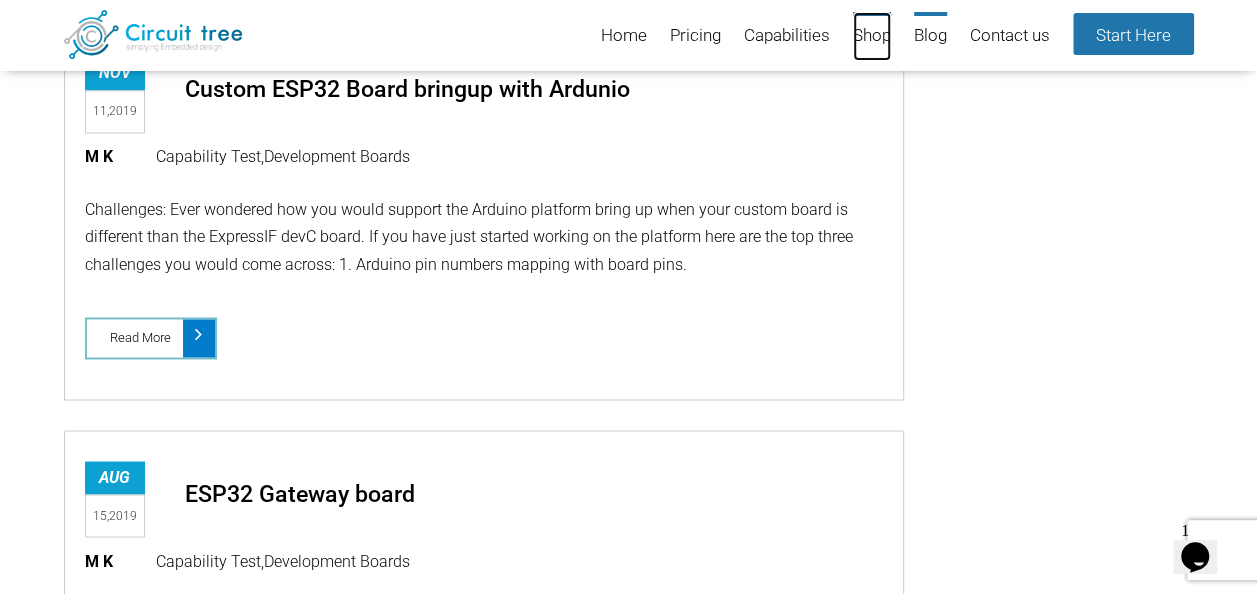 click on "Shop" at bounding box center (872, 36) 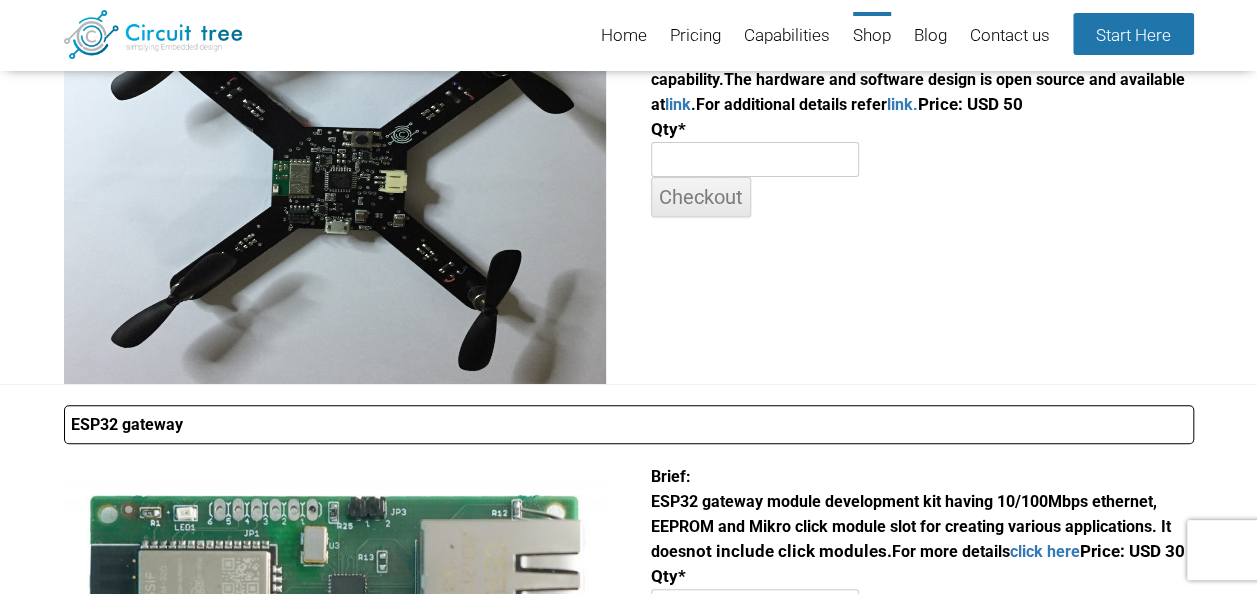scroll, scrollTop: 326, scrollLeft: 0, axis: vertical 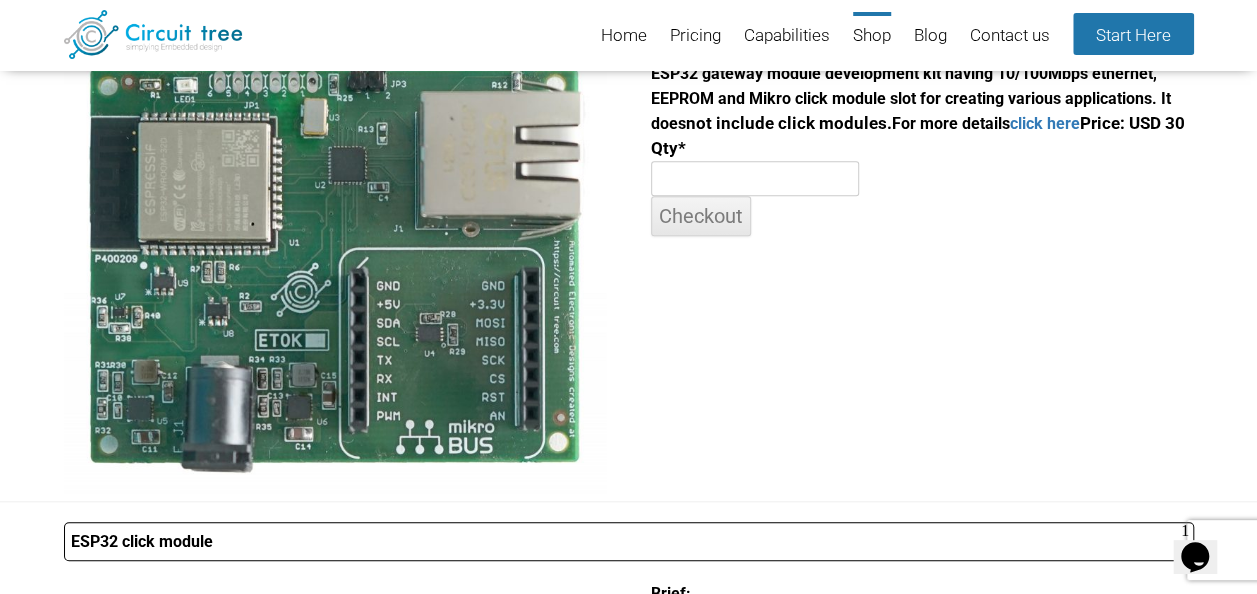 click 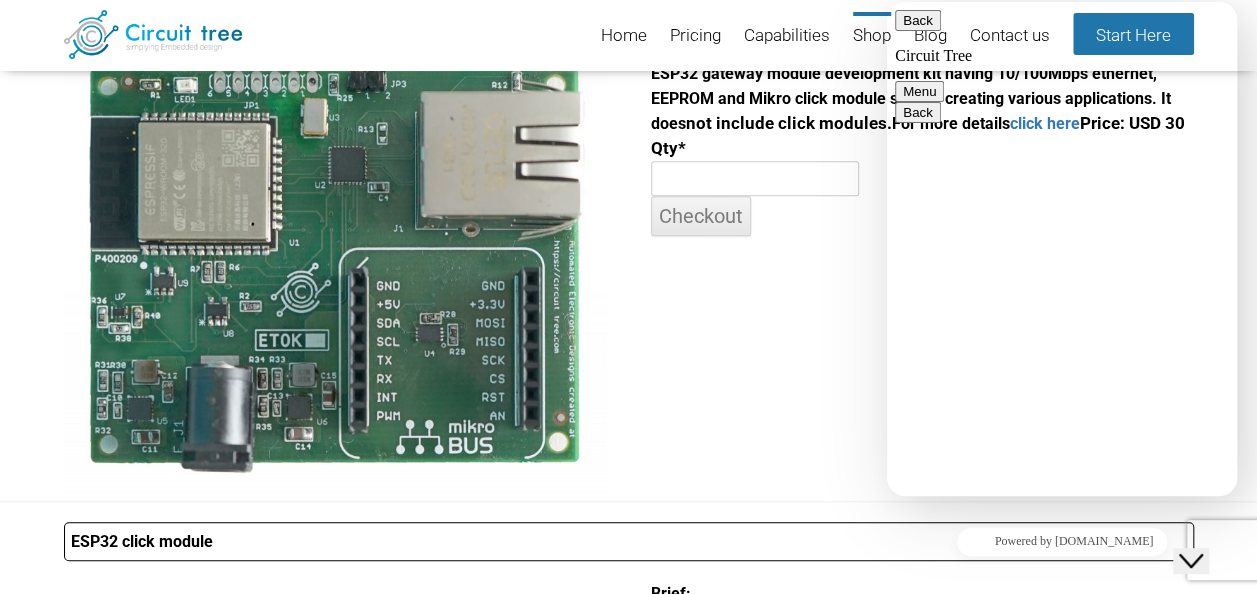 click on "Rate this chat Upload File Insert emoji" at bounding box center [887, 2] 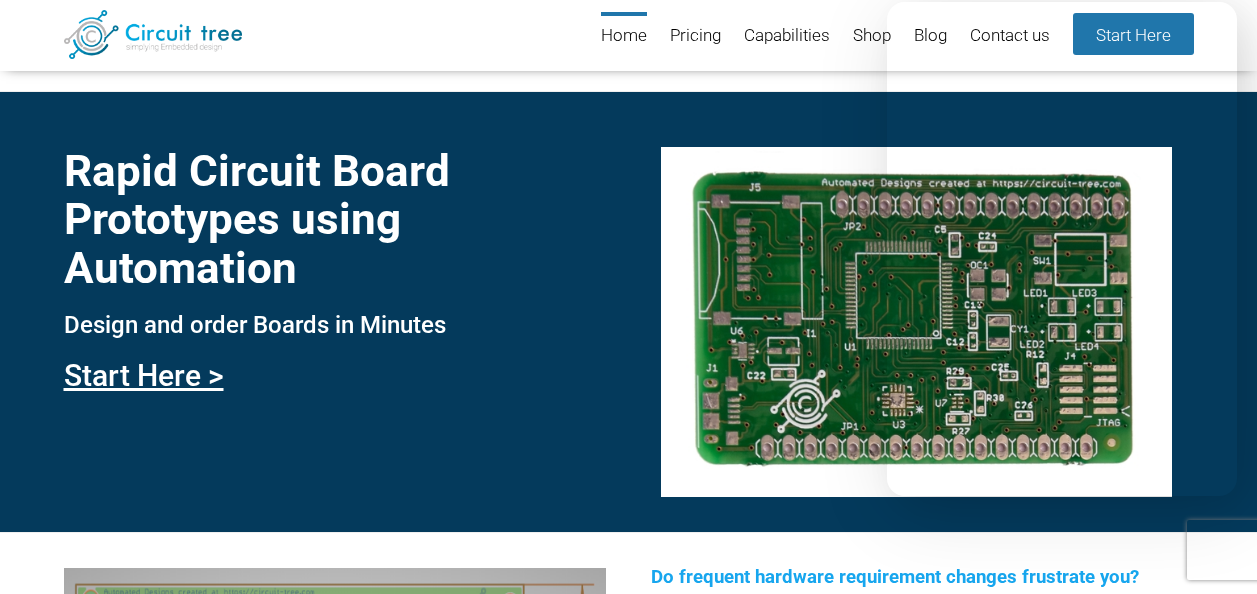 scroll, scrollTop: 3122, scrollLeft: 0, axis: vertical 